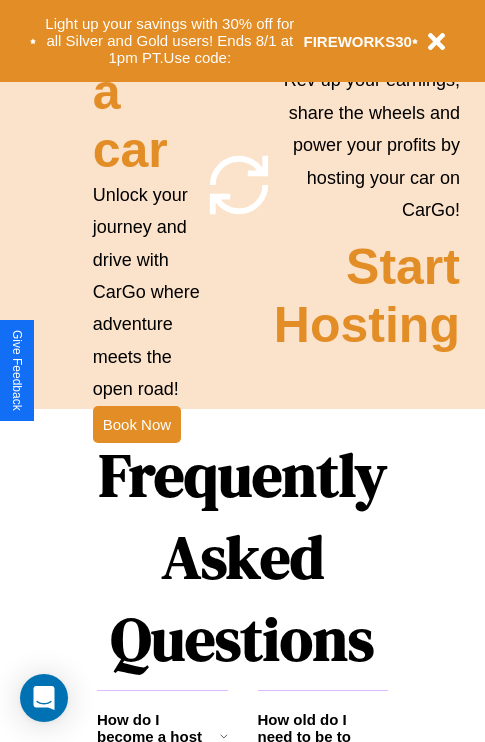 scroll, scrollTop: 2423, scrollLeft: 0, axis: vertical 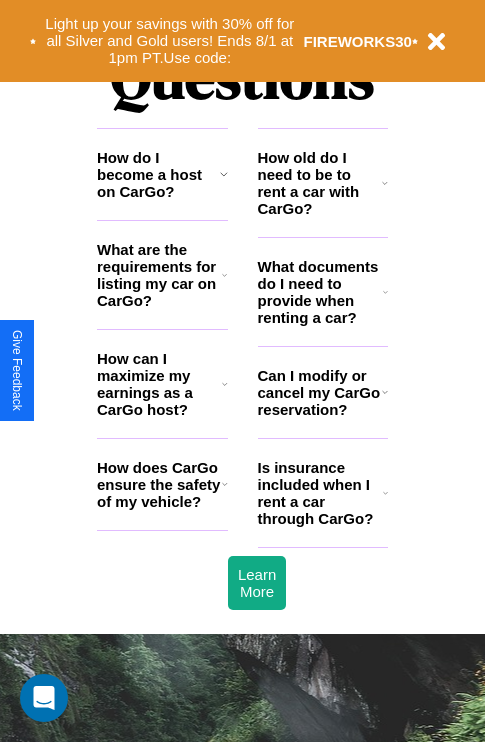click on "What documents do I need to provide when renting a car?" at bounding box center (321, 292) 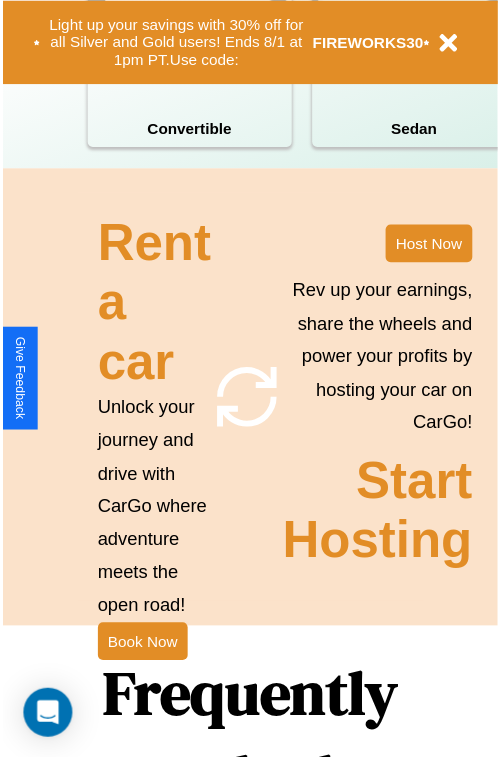 scroll, scrollTop: 0, scrollLeft: 0, axis: both 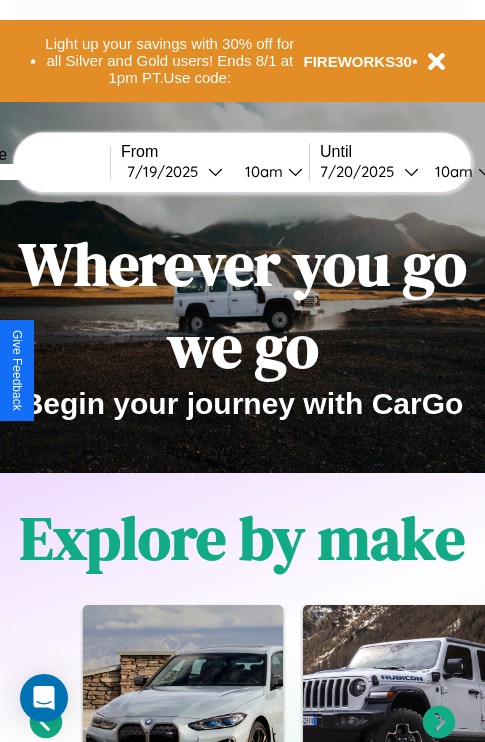 click at bounding box center (35, 172) 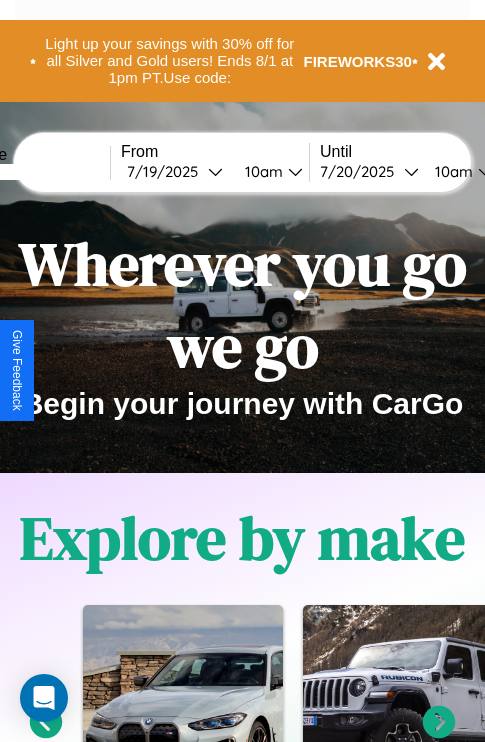 type on "******" 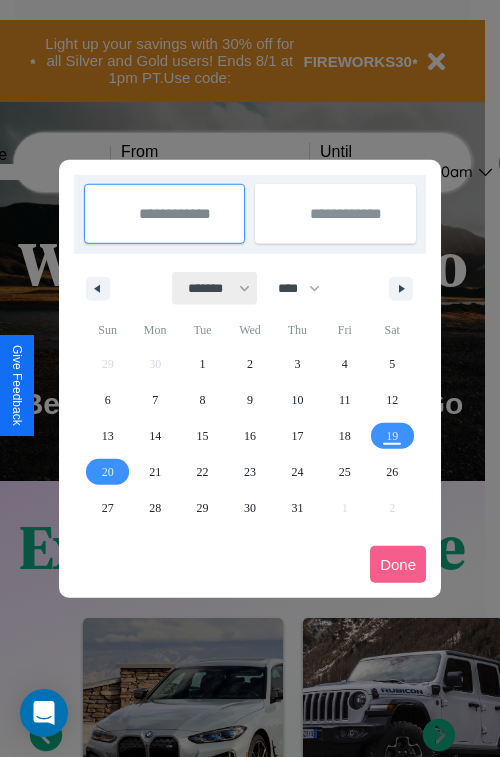 click on "******* ******** ***** ***** *** **** **** ****** ********* ******* ******** ********" at bounding box center (215, 288) 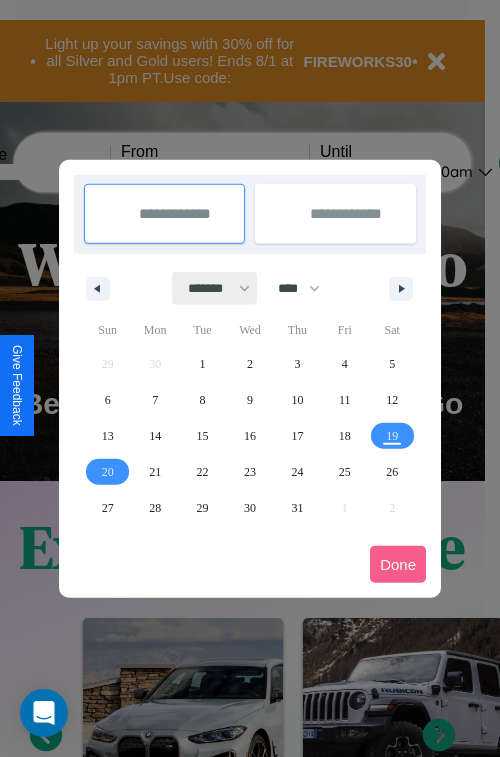 select on "*" 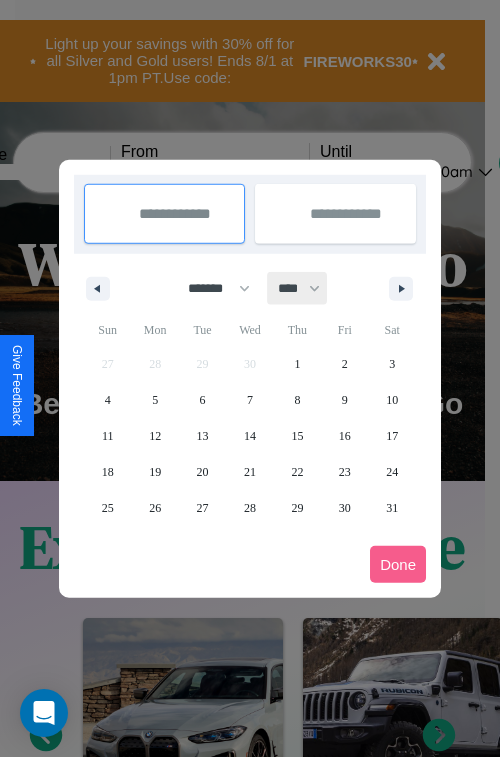 click on "**** **** **** **** **** **** **** **** **** **** **** **** **** **** **** **** **** **** **** **** **** **** **** **** **** **** **** **** **** **** **** **** **** **** **** **** **** **** **** **** **** **** **** **** **** **** **** **** **** **** **** **** **** **** **** **** **** **** **** **** **** **** **** **** **** **** **** **** **** **** **** **** **** **** **** **** **** **** **** **** **** **** **** **** **** **** **** **** **** **** **** **** **** **** **** **** **** **** **** **** **** **** **** **** **** **** **** **** **** **** **** **** **** **** **** **** **** **** **** **** ****" at bounding box center [298, 288] 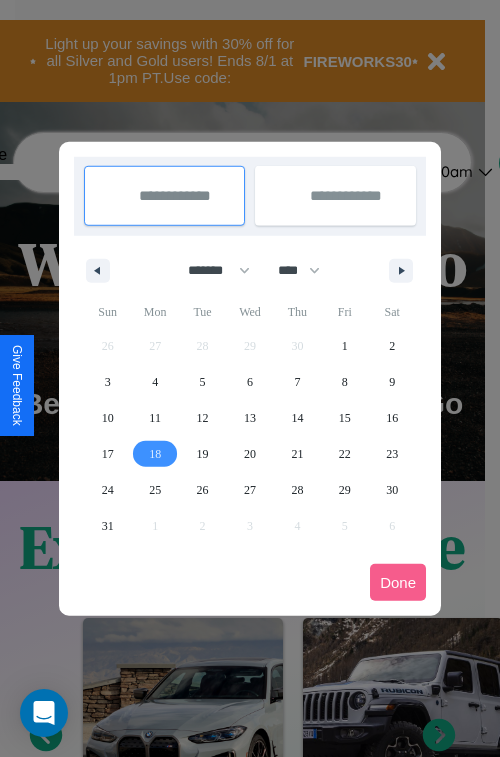 click on "18" at bounding box center (155, 454) 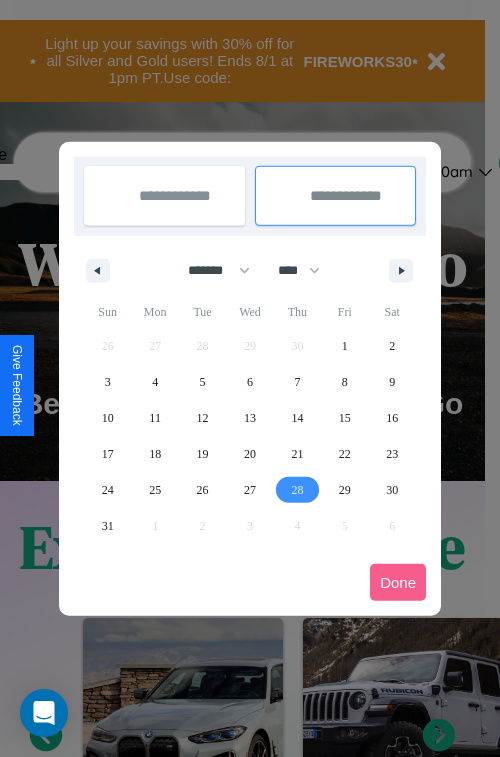 click on "28" at bounding box center (297, 490) 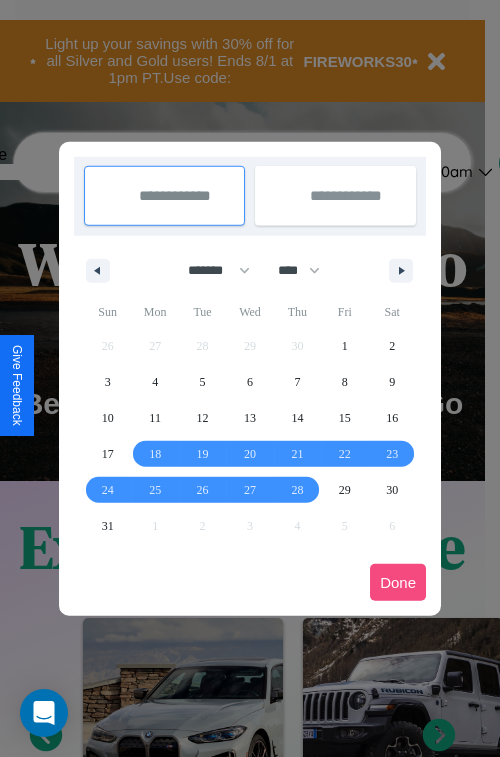 click on "Done" at bounding box center [398, 582] 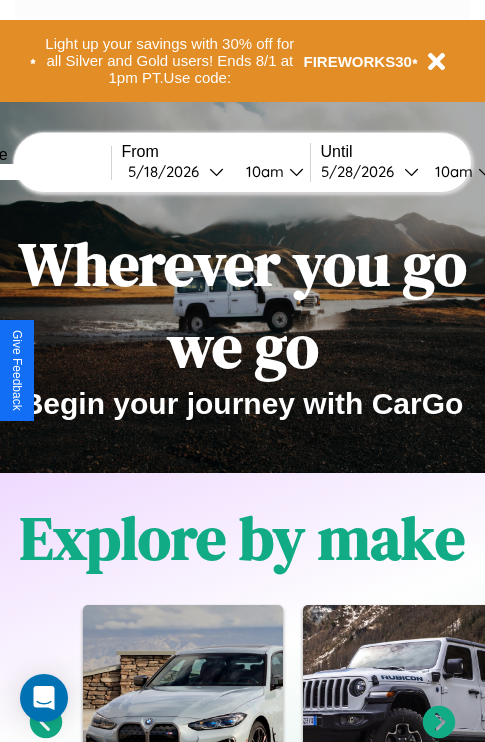 click on "10am" at bounding box center (262, 171) 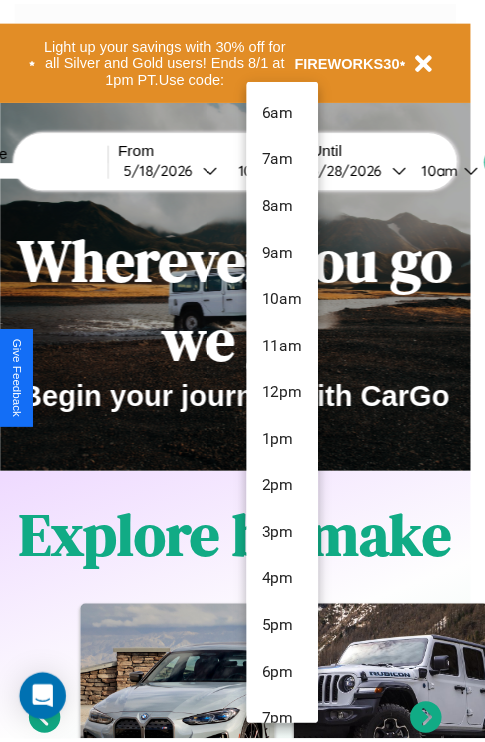 scroll, scrollTop: 115, scrollLeft: 0, axis: vertical 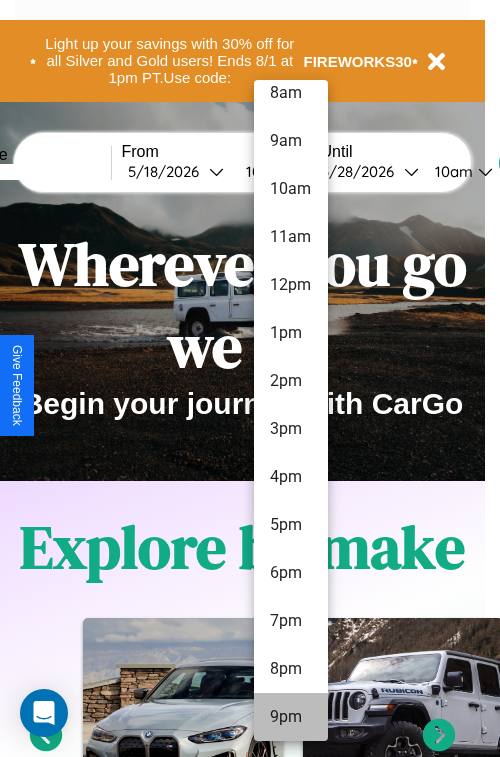 click on "9pm" at bounding box center (291, 717) 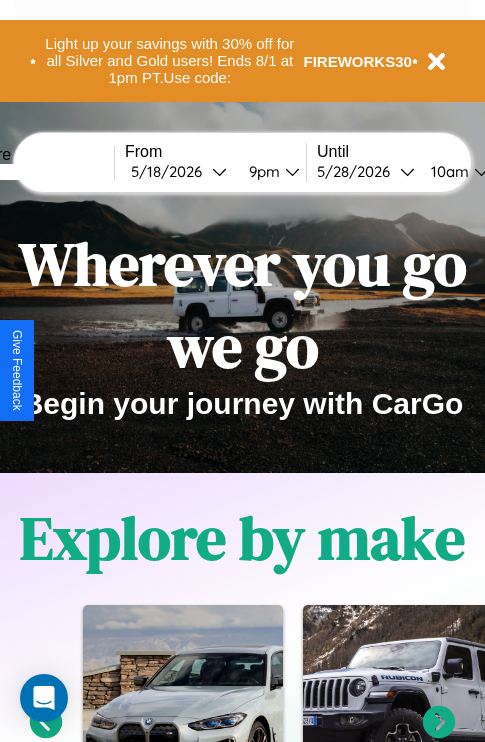 scroll, scrollTop: 0, scrollLeft: 72, axis: horizontal 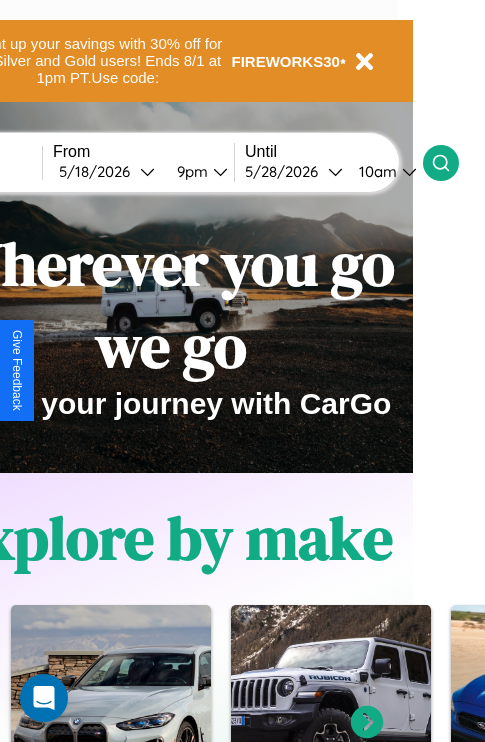 click 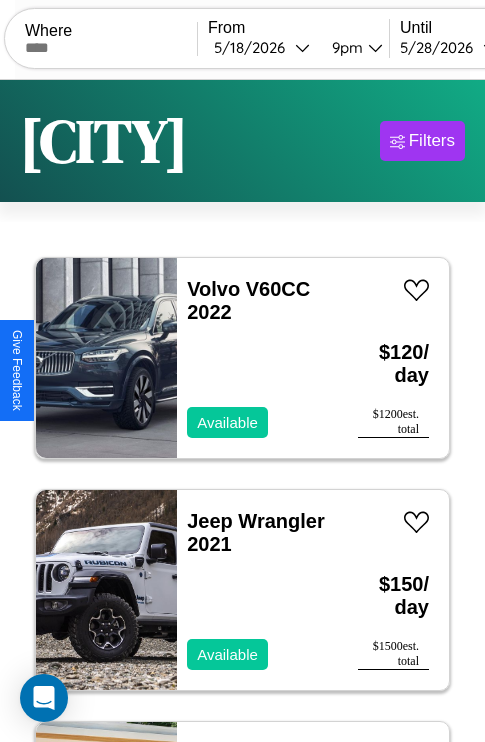 scroll, scrollTop: 95, scrollLeft: 0, axis: vertical 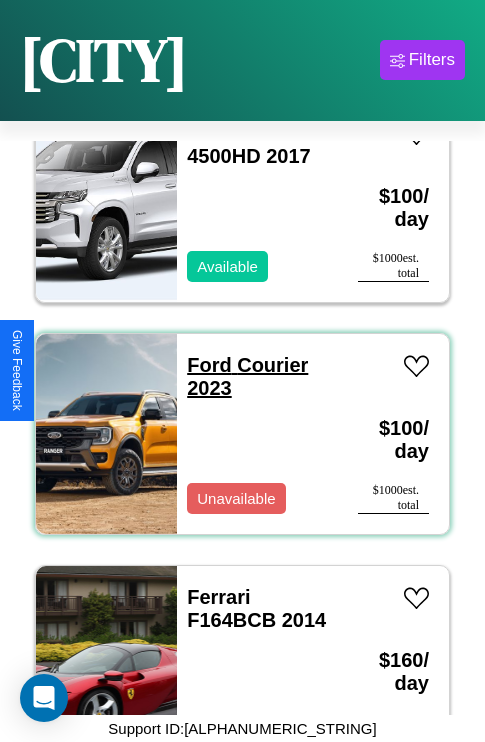click on "Ford Courier 2023" at bounding box center (247, 376) 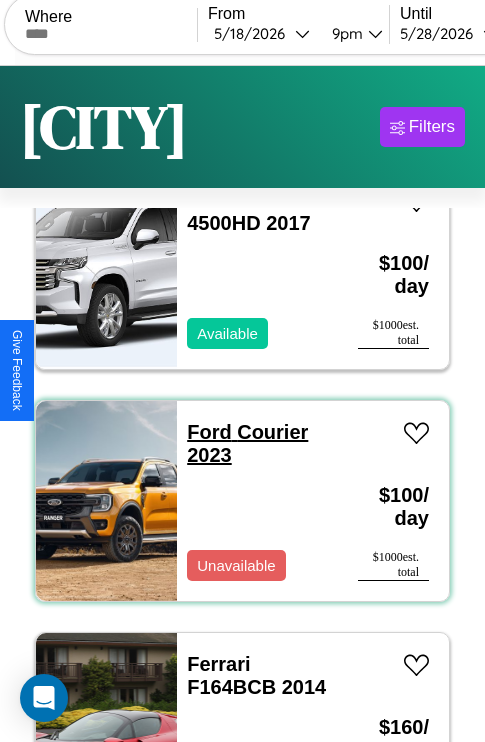 scroll, scrollTop: 0, scrollLeft: 0, axis: both 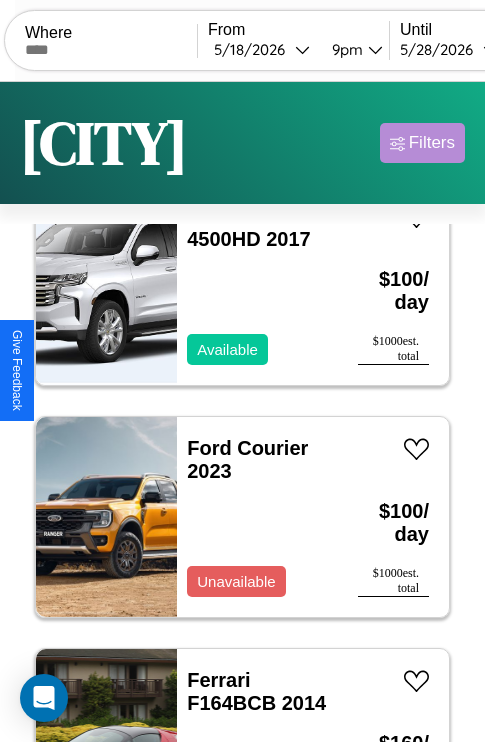 click on "Filters" at bounding box center (432, 143) 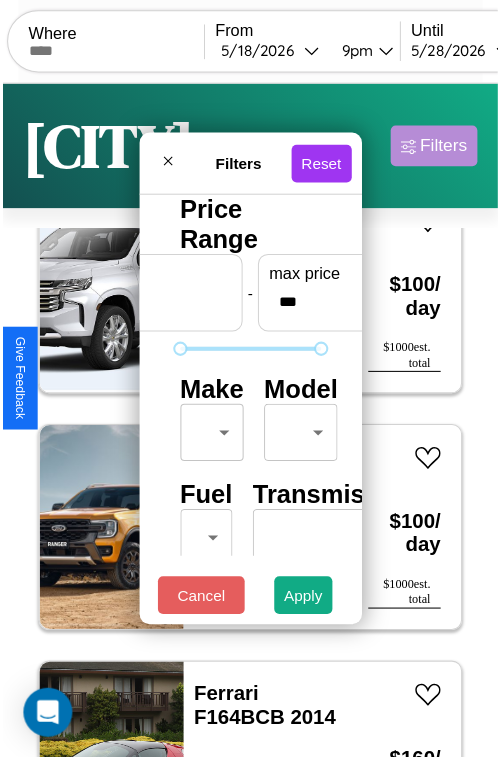 scroll, scrollTop: 59, scrollLeft: 0, axis: vertical 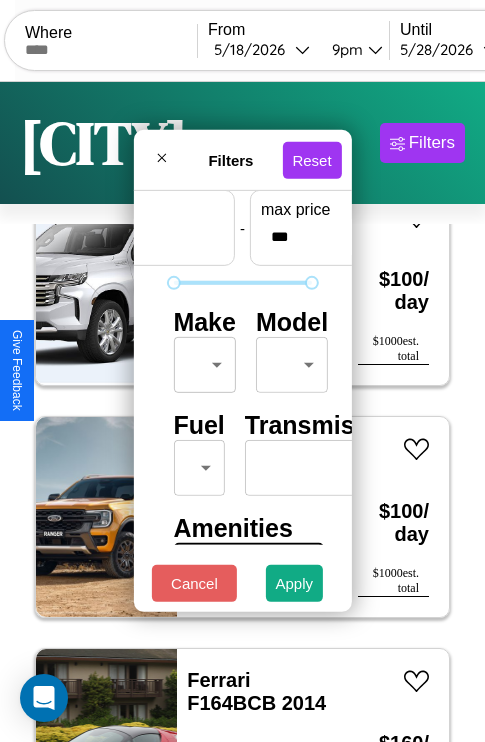 click on "CarGo Where From [DATE] [TIME] Until [DATE] [TIME] Become a Host Login Sign Up [CITY] Filters 147 cars in this area These cars can be picked up in this city. Volvo V60CC 2022 Available $ 120 / day $ 1200 est. total Jeep Wrangler 2021 Available $ 150 / day $ 1500 est. total Lincoln Town Car 2020 Available $ 100 / day $ 1000 est. total Tesla Cybertruck 2014 Available $ 50 / day $ 500 est. total Mercedes SL-Class 2019 Available $ 60 / day $ 600 est. total Kia Optima 2021 Unavailable $ 80 / day $ 800 est. total Mazda CX-50 2018 Available $ 90 / day $ 900 est. total BMW R 1100 S 2014 Unavailable $ 40 / day $ 400 est. total Acura RSX 2014 Available $ 110 / day $ 1100 est. total Land Rover Discovery 2021 Available $ 150 / day $ 1500 est. total Toyota Yaris iA 2019 Unavailable $ 90 / day $ 900 est. total Audi e-tron 2014 Available $ 80 / day $ 800 est. total Subaru XV CrossTrek 2016 Available $ 100 / day $ 1000 est. total Infiniti" at bounding box center [242, 412] 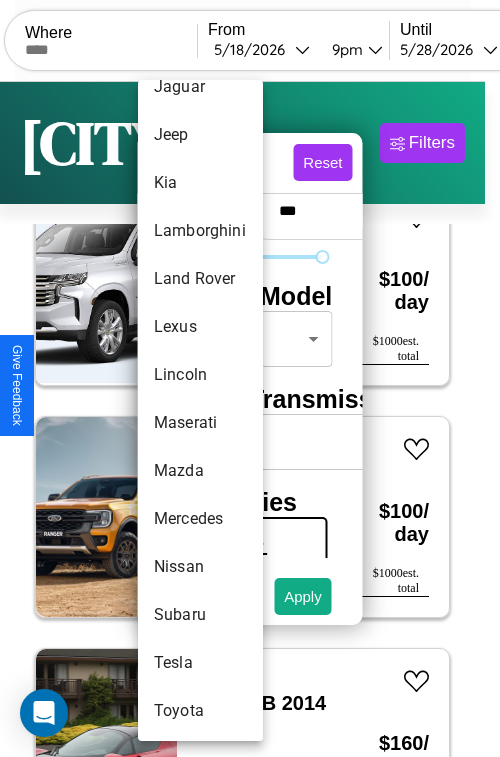 scroll, scrollTop: 1083, scrollLeft: 0, axis: vertical 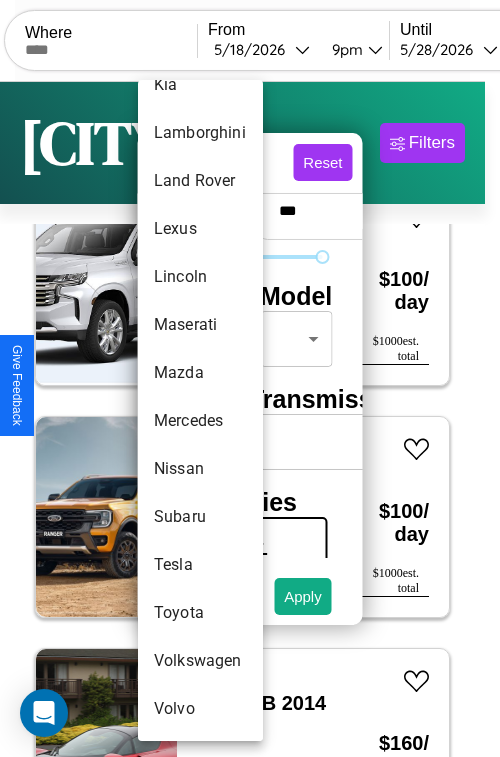 click on "Subaru" at bounding box center [200, 517] 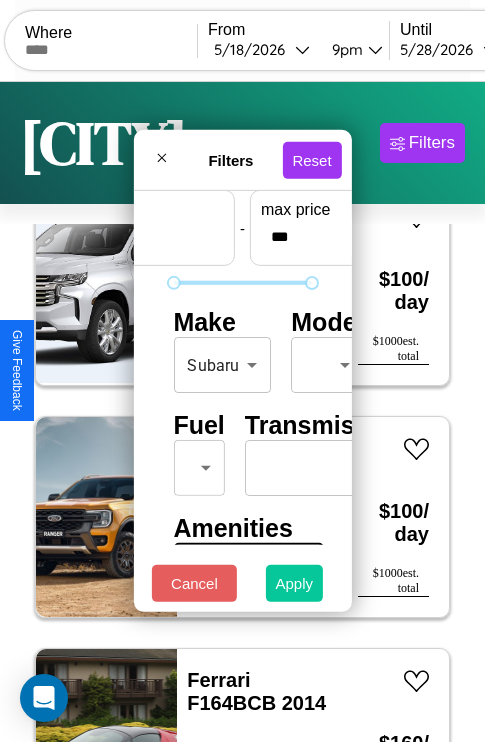 click on "Apply" at bounding box center [295, 583] 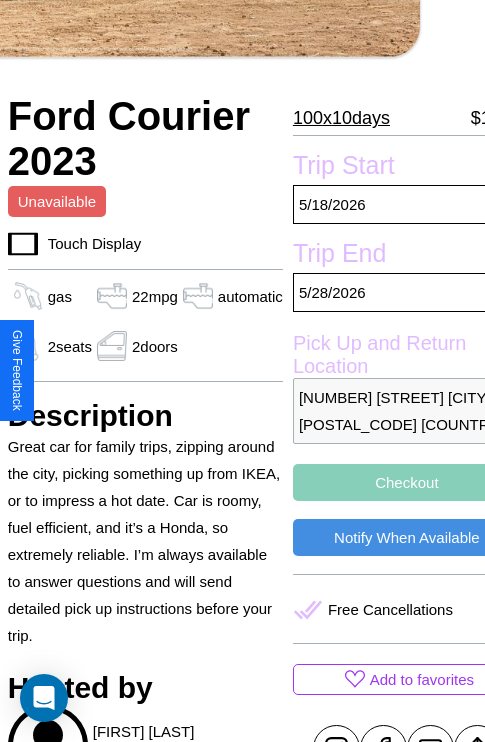 scroll, scrollTop: 497, scrollLeft: 84, axis: both 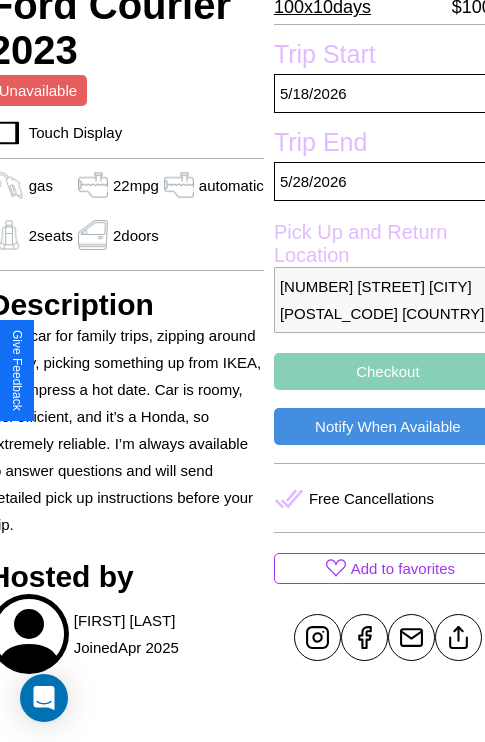 click on "Checkout" at bounding box center [388, 371] 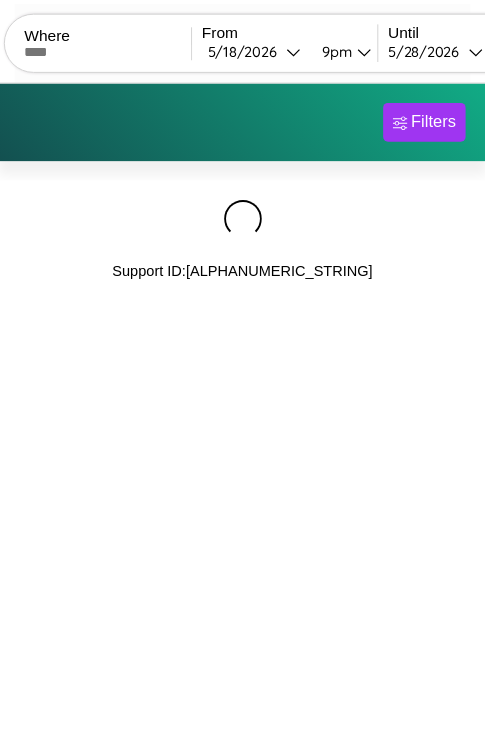 scroll, scrollTop: 0, scrollLeft: 0, axis: both 